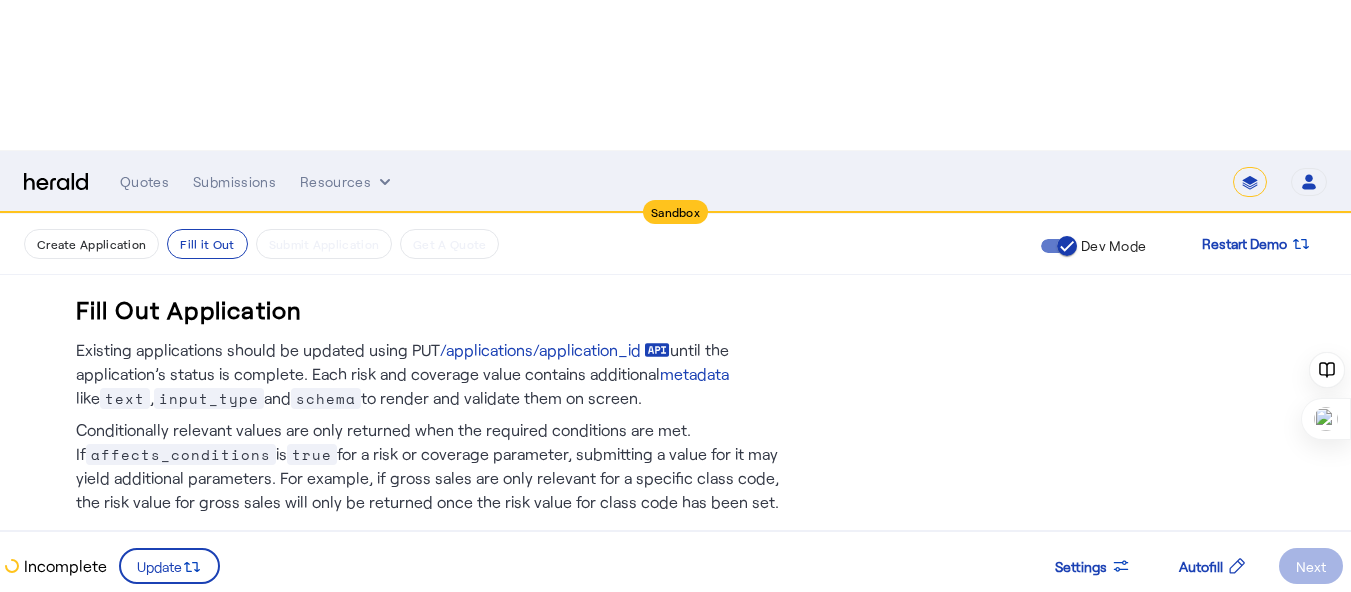 scroll, scrollTop: 154, scrollLeft: 0, axis: vertical 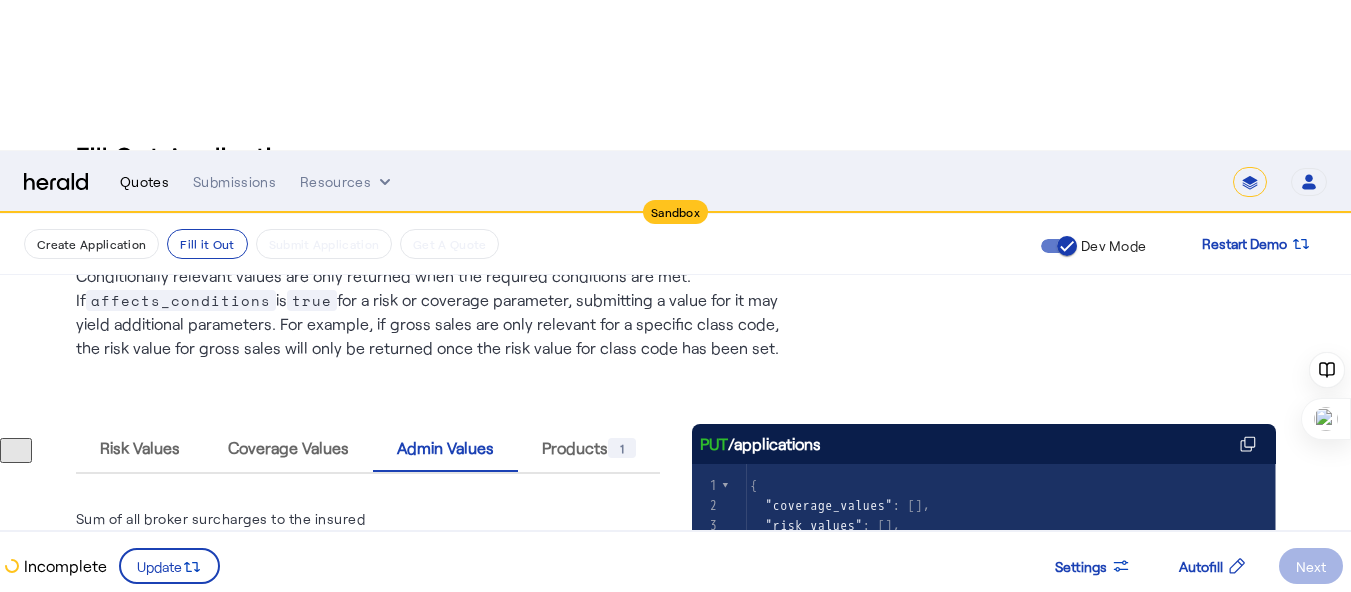 click on "Quotes" at bounding box center [144, 182] 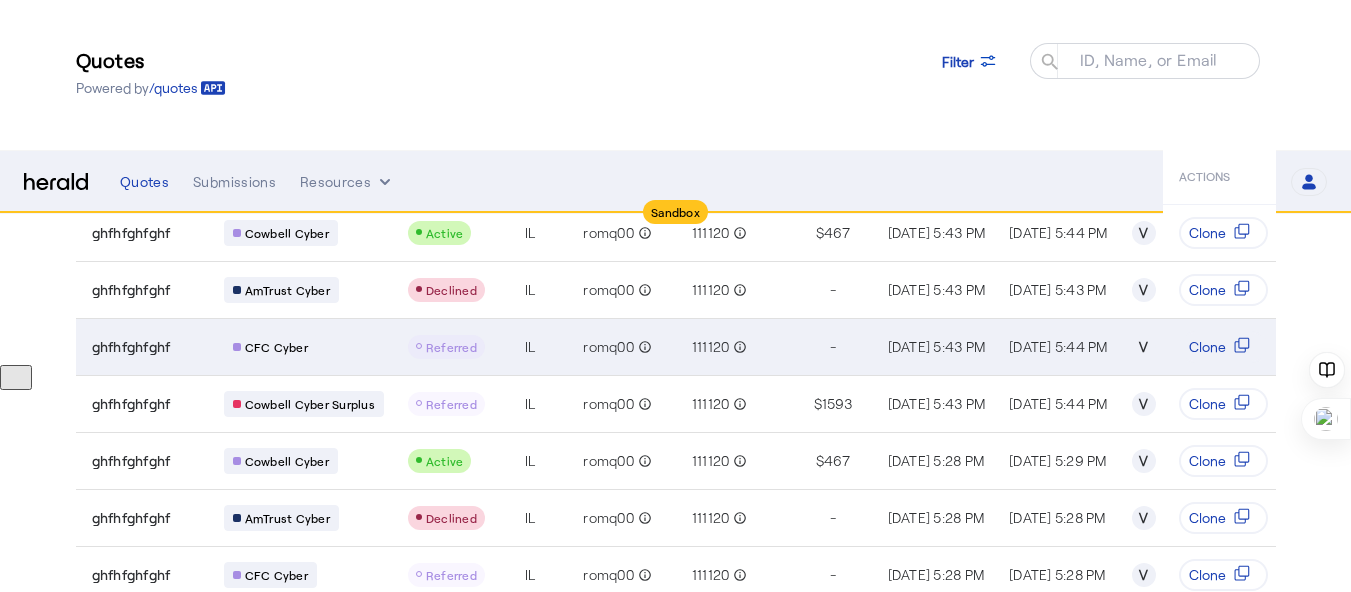 scroll, scrollTop: 300, scrollLeft: 0, axis: vertical 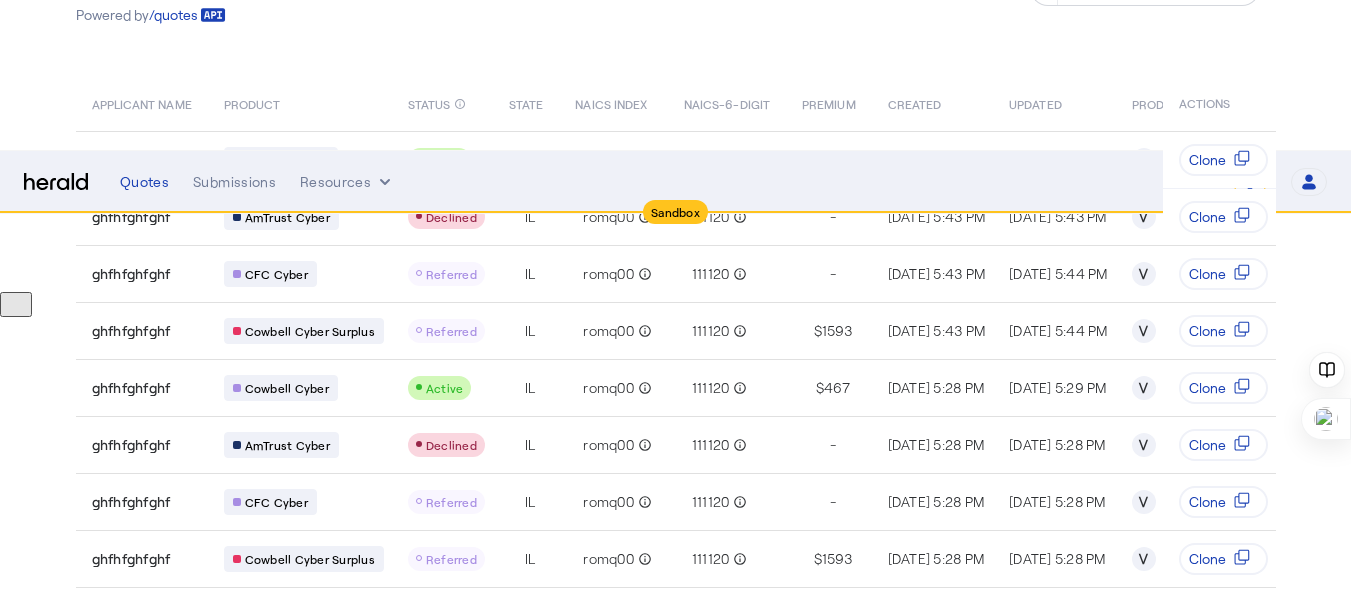 drag, startPoint x: 1151, startPoint y: 566, endPoint x: 1171, endPoint y: 568, distance: 20.09975 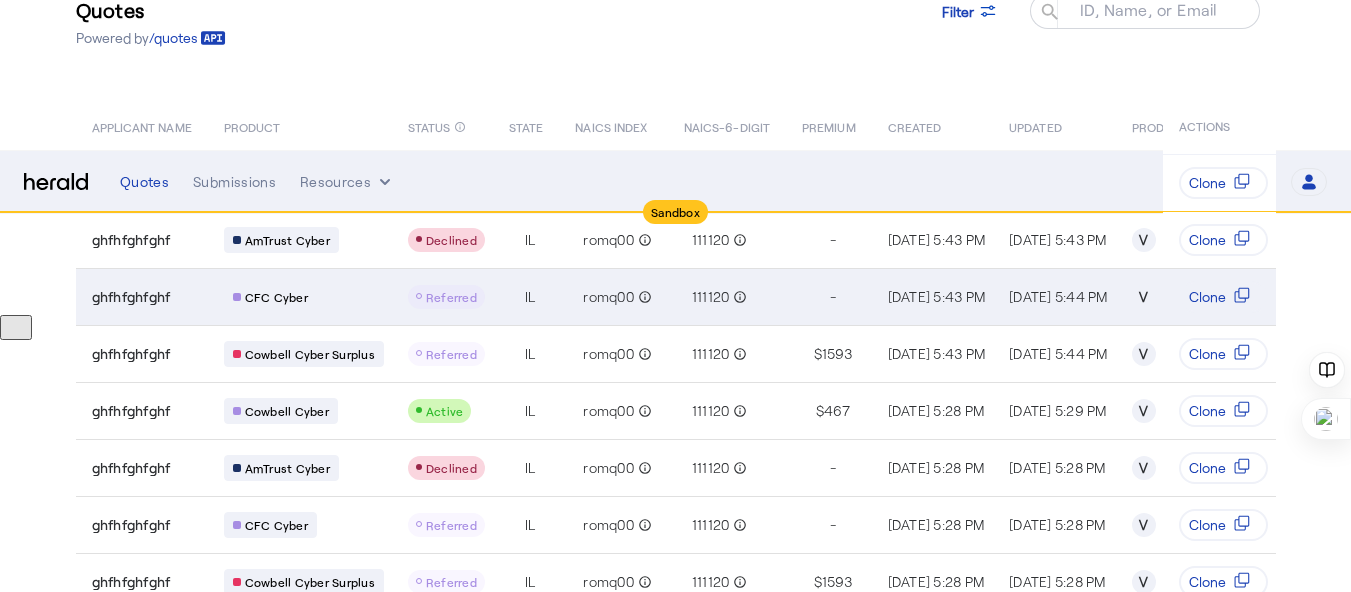 scroll, scrollTop: 300, scrollLeft: 0, axis: vertical 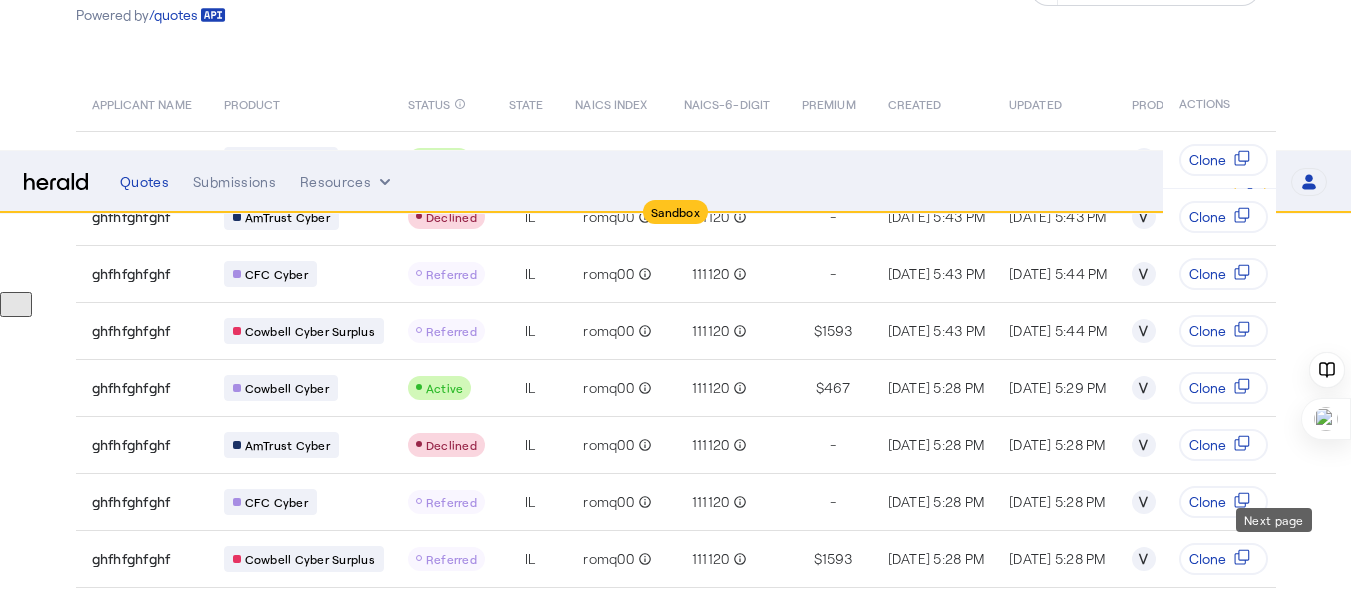 click 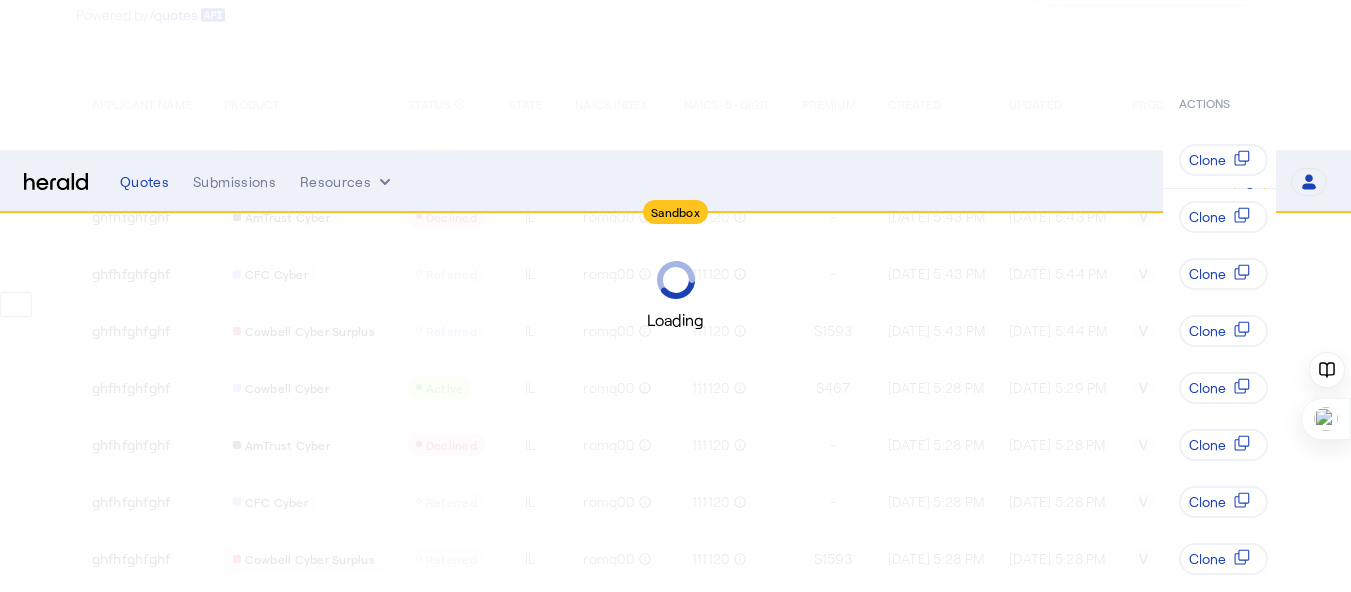 click on "Loading" at bounding box center (675, 296) 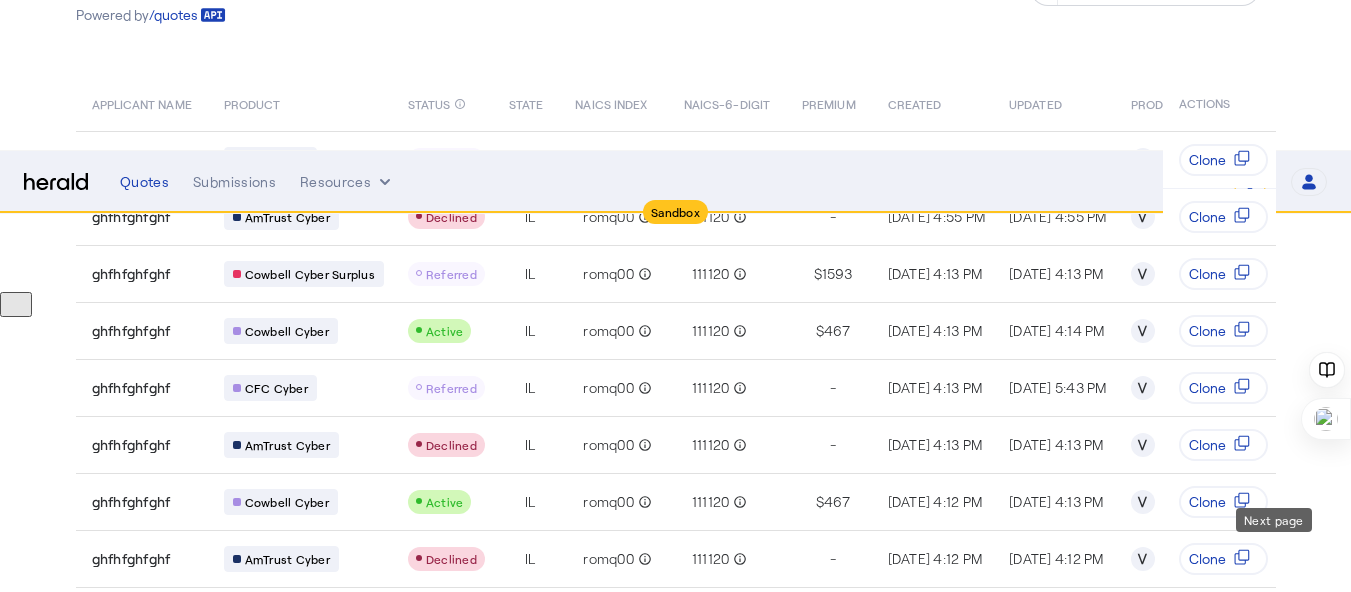 click 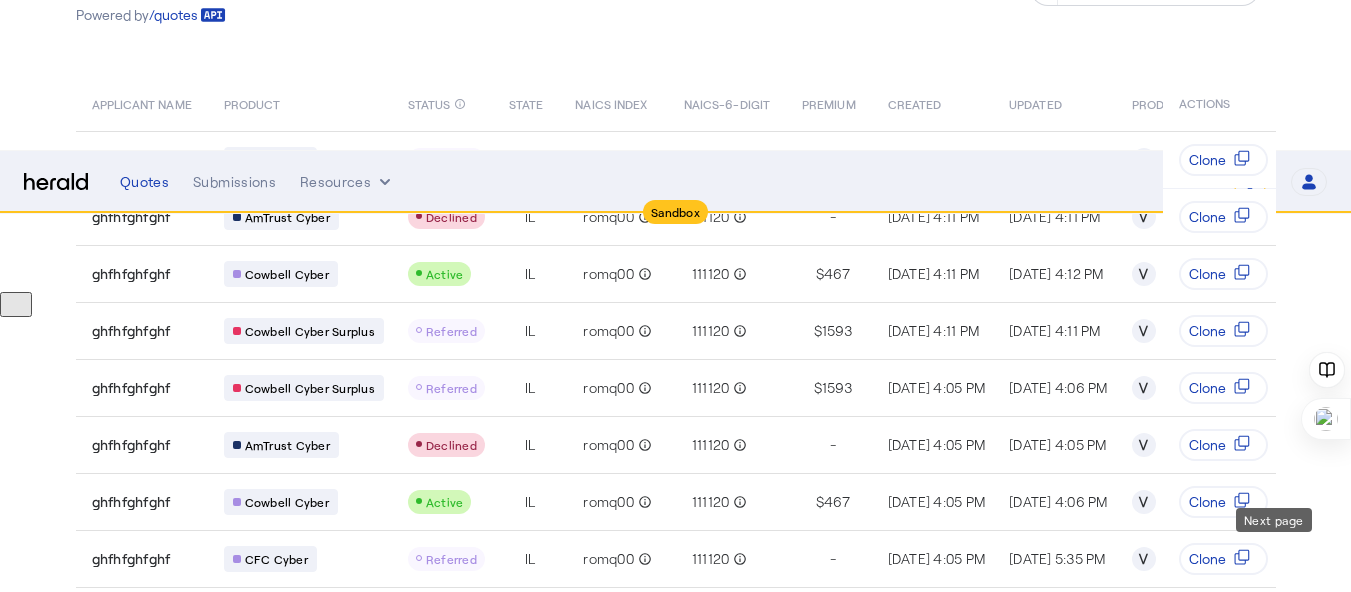 click 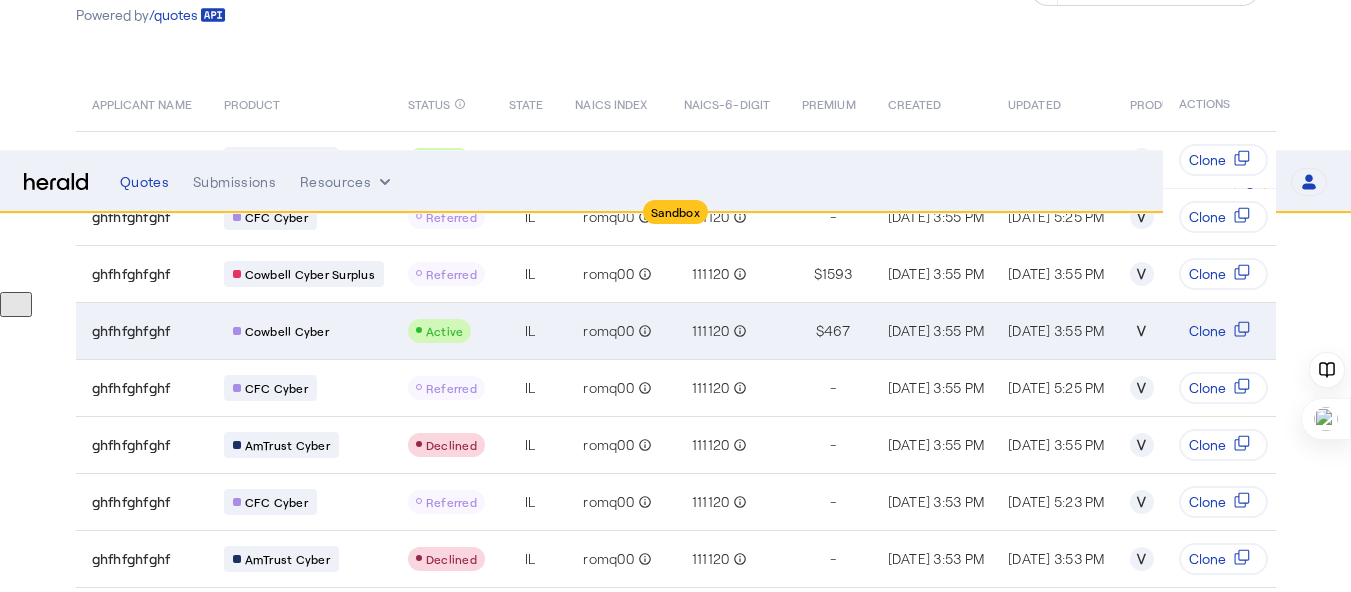 click on "ghfhfghfghf" at bounding box center [142, 330] 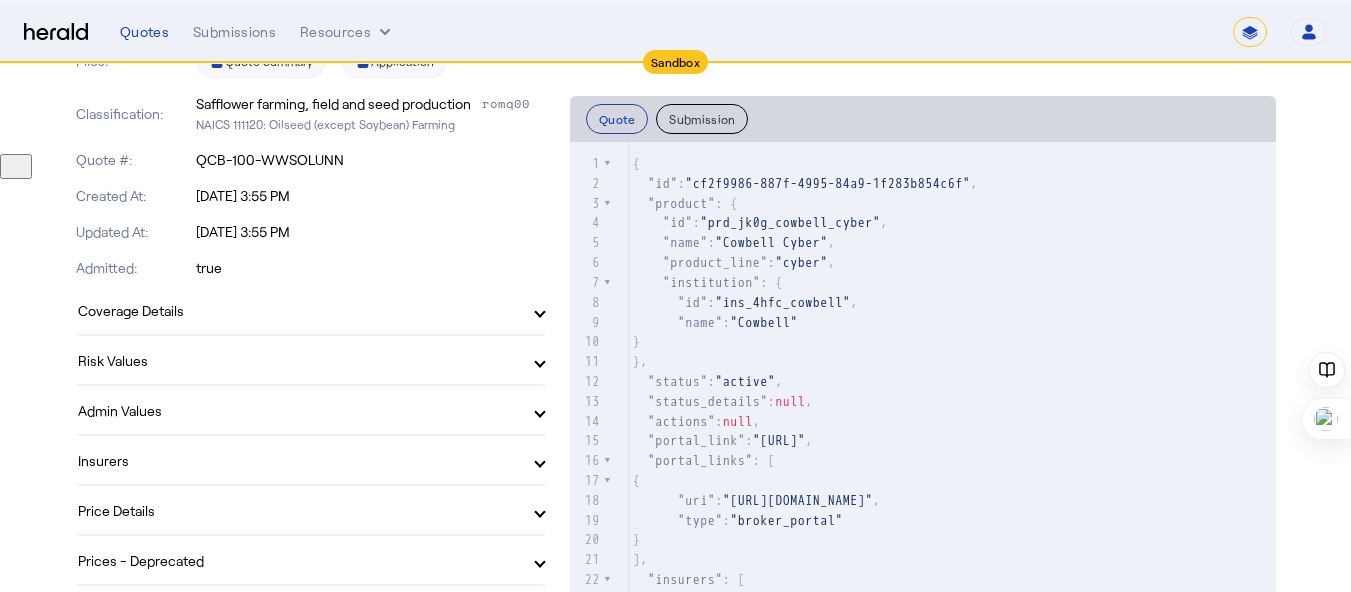 scroll, scrollTop: 300, scrollLeft: 0, axis: vertical 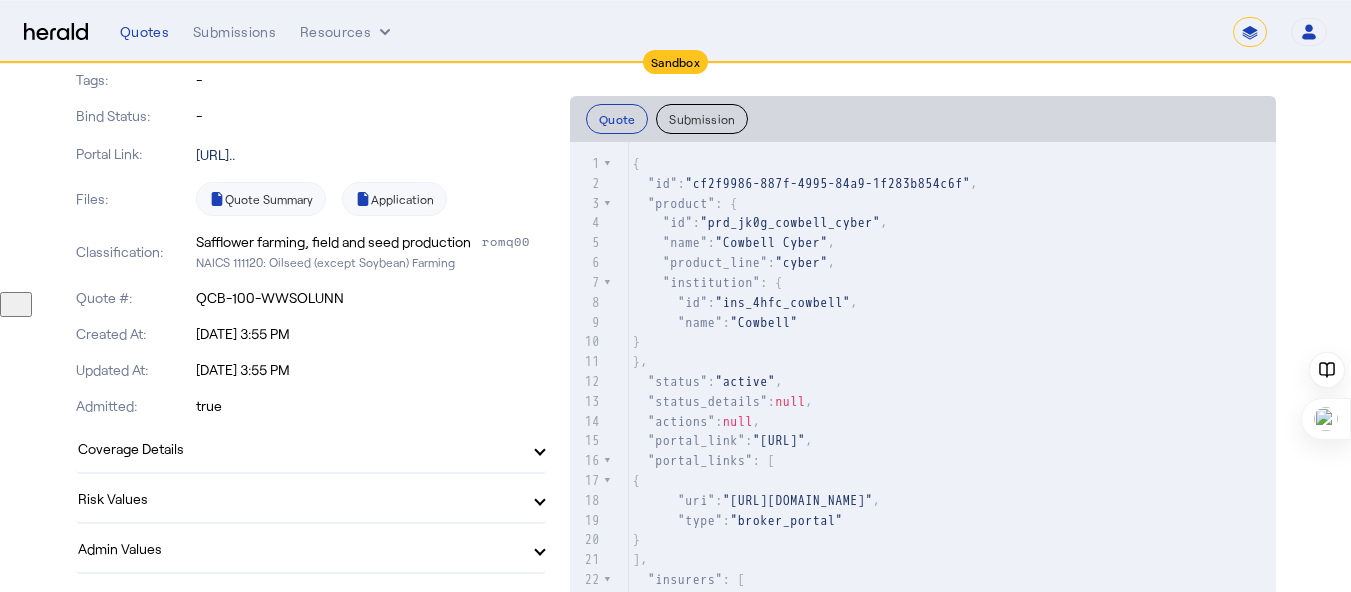 click on "https://console.morecowbell.ai/signup-vali..." 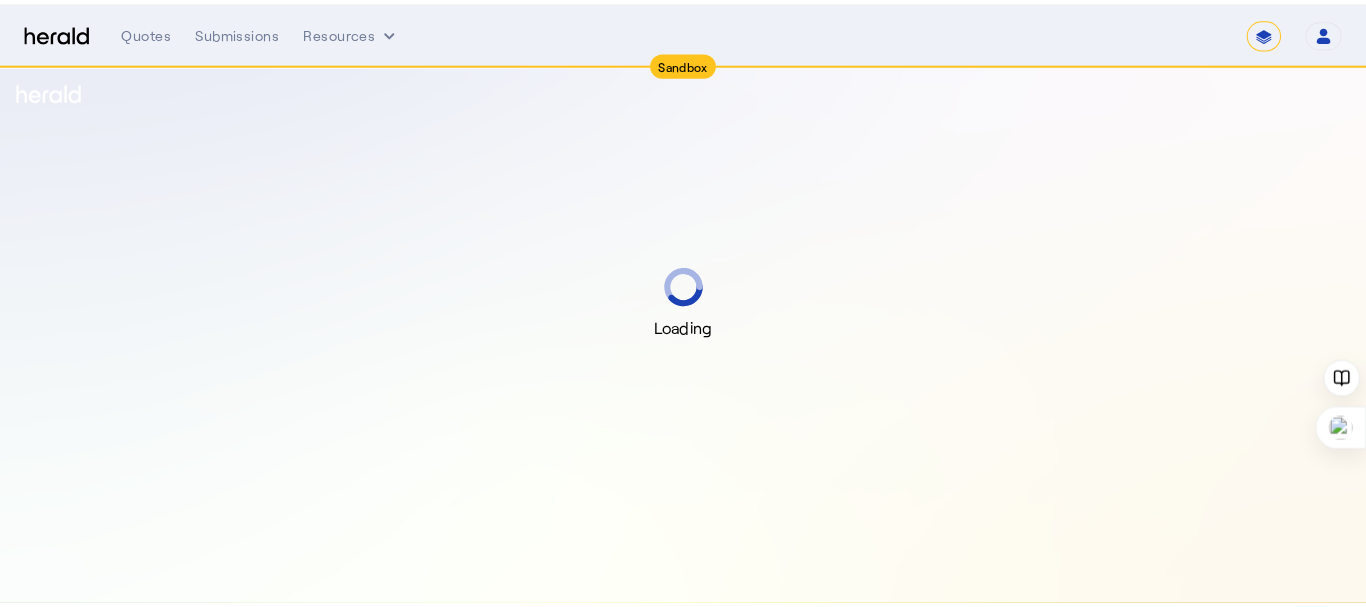 scroll, scrollTop: 0, scrollLeft: 0, axis: both 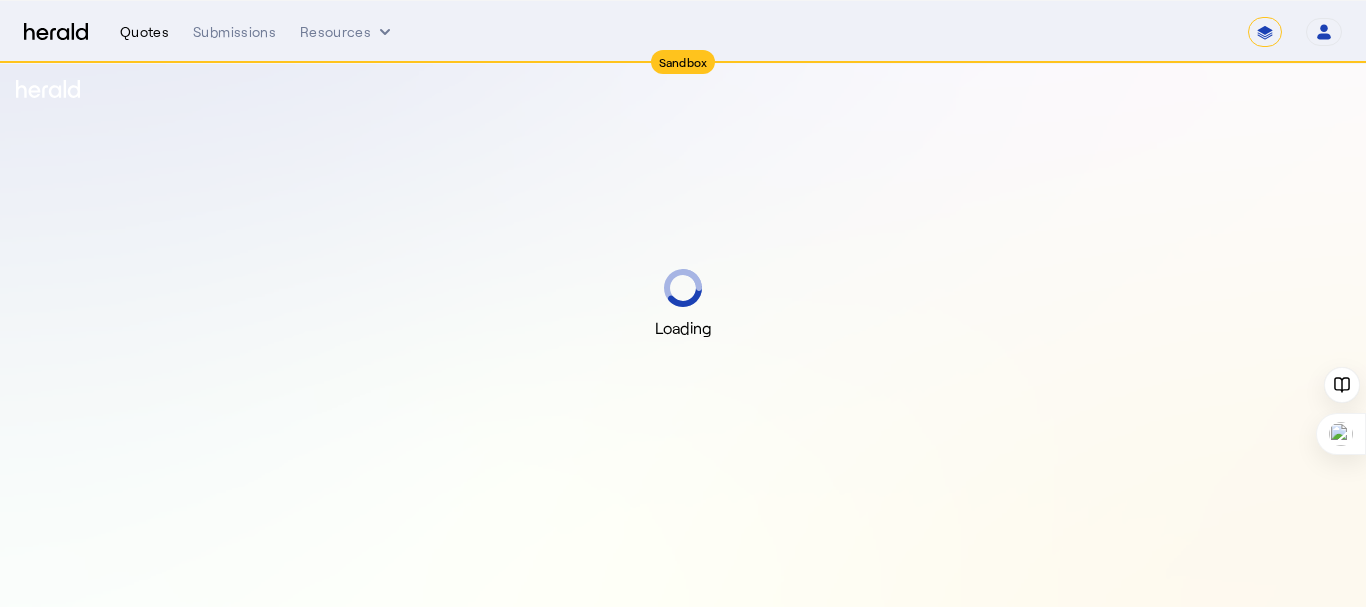 click on "Quotes" at bounding box center (144, 32) 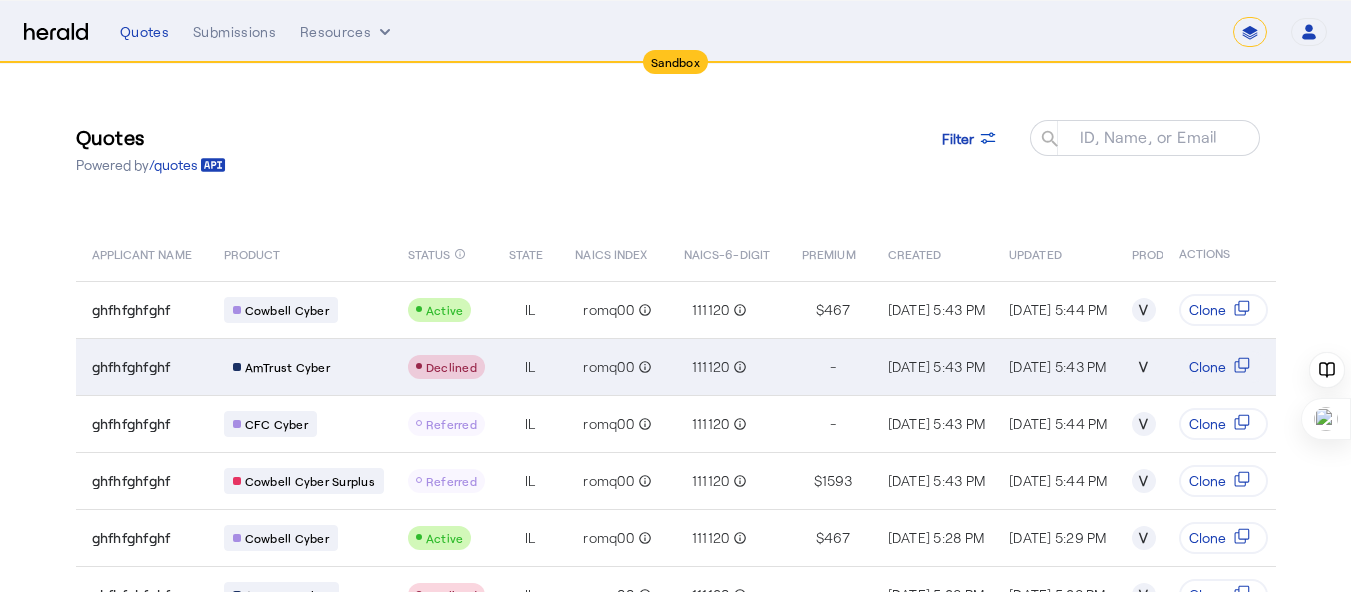click on "ghfhfghfghf" at bounding box center [146, 367] 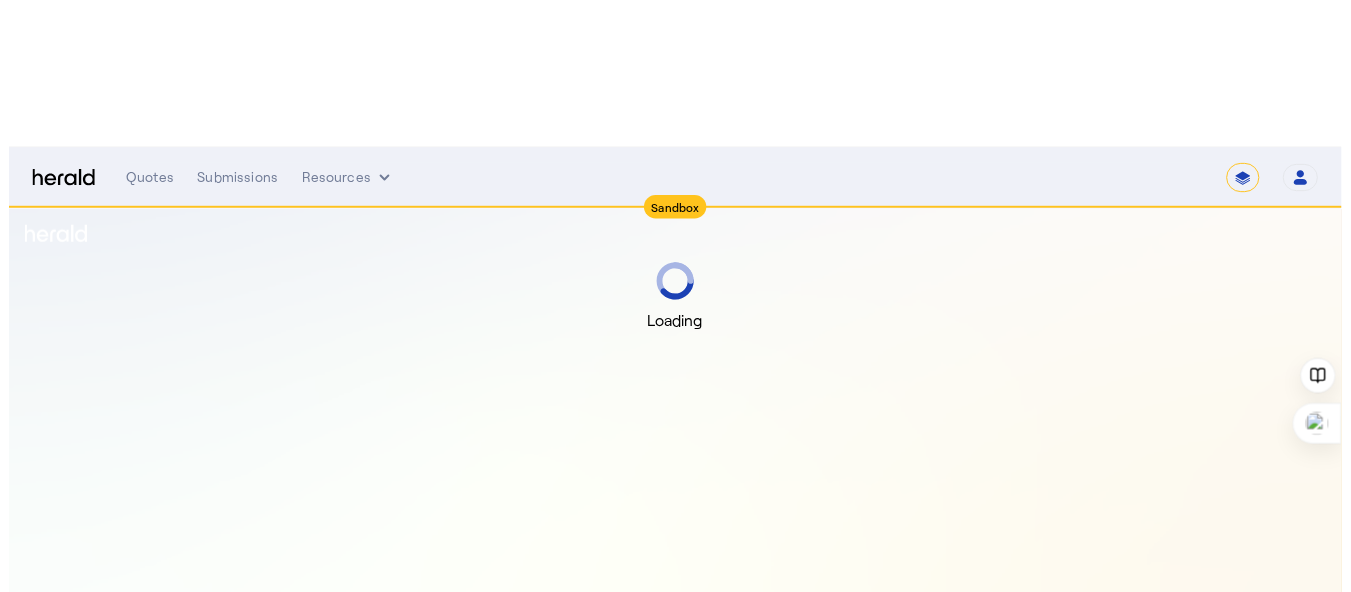scroll, scrollTop: 0, scrollLeft: 0, axis: both 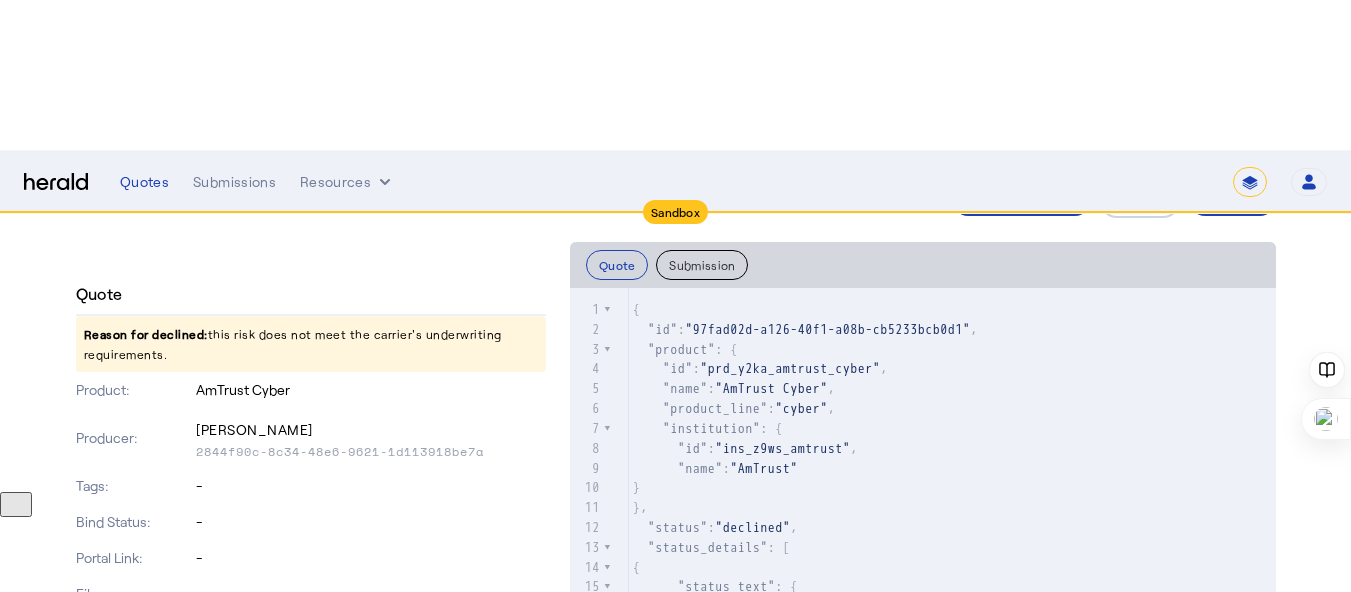 drag, startPoint x: 134, startPoint y: 387, endPoint x: 507, endPoint y: 394, distance: 373.06567 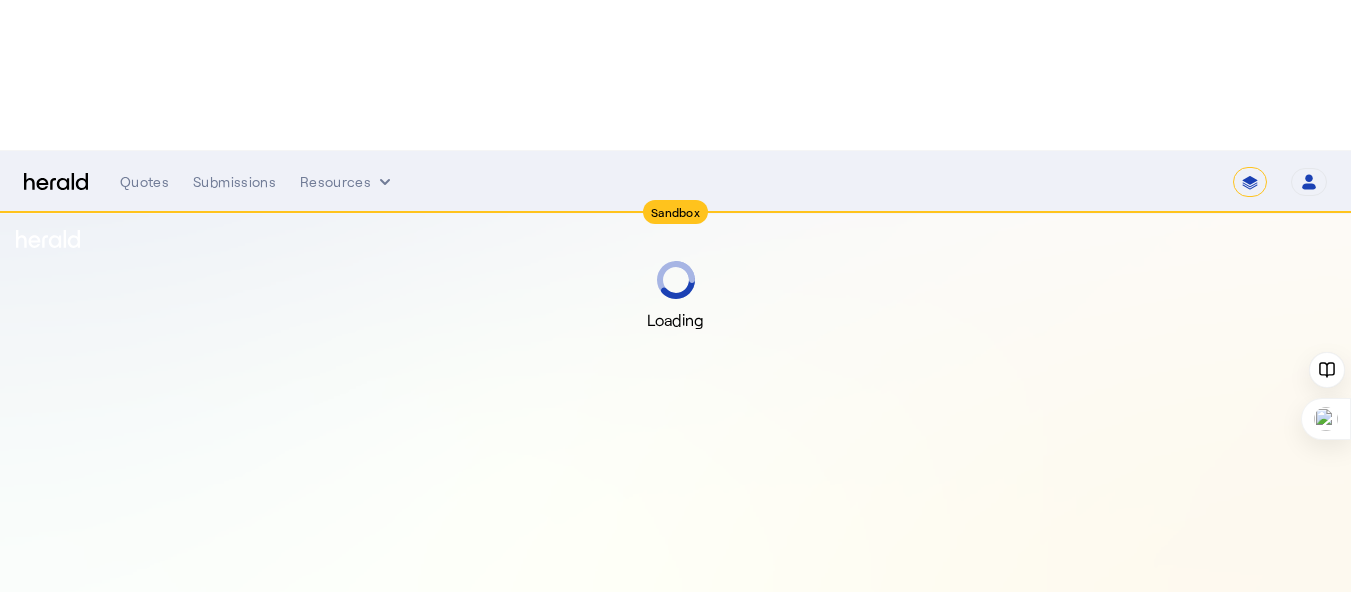scroll, scrollTop: 0, scrollLeft: 0, axis: both 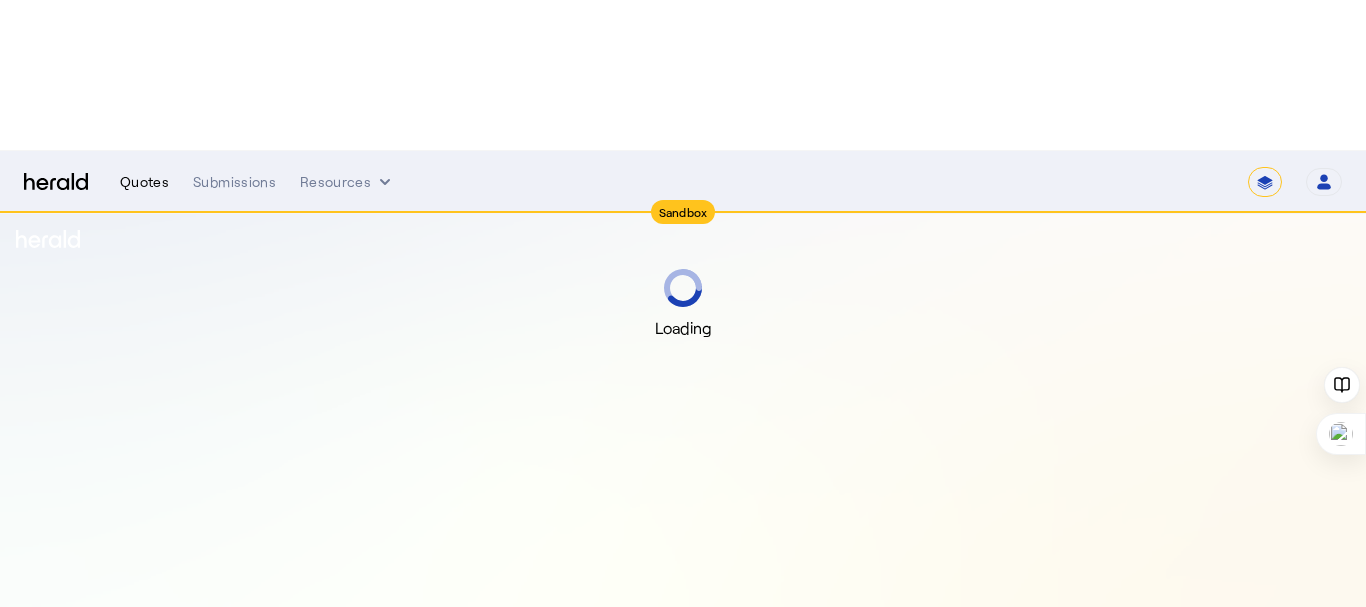 click on "Quotes" at bounding box center (144, 182) 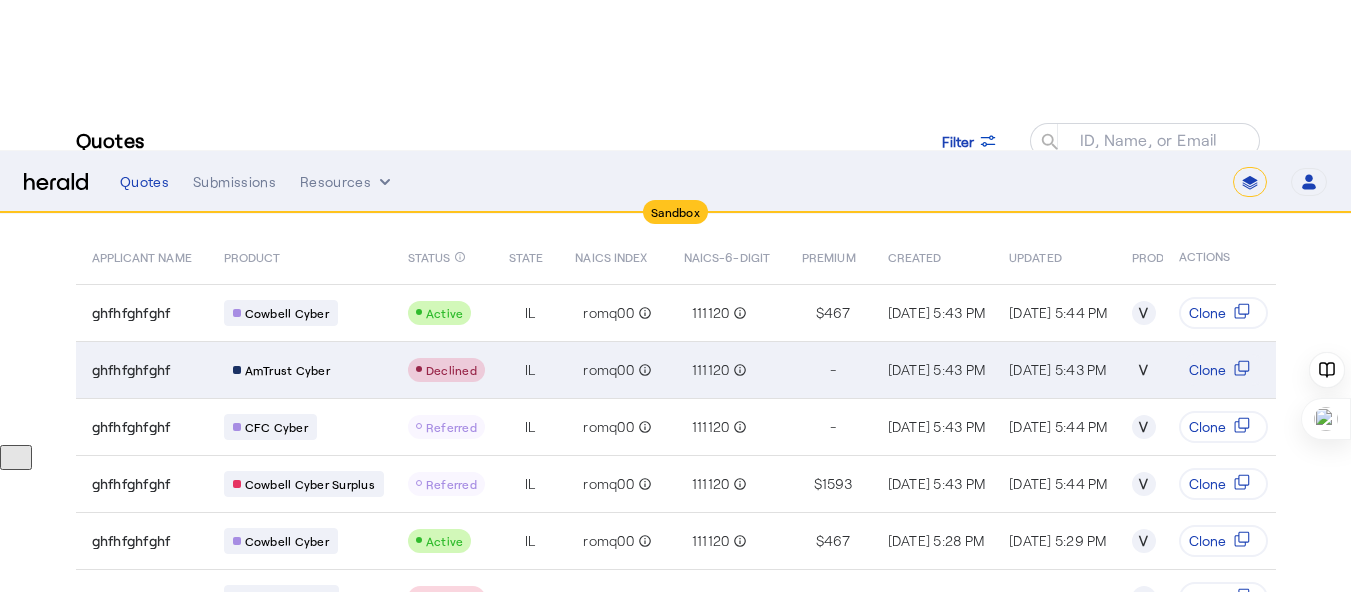 scroll, scrollTop: 300, scrollLeft: 0, axis: vertical 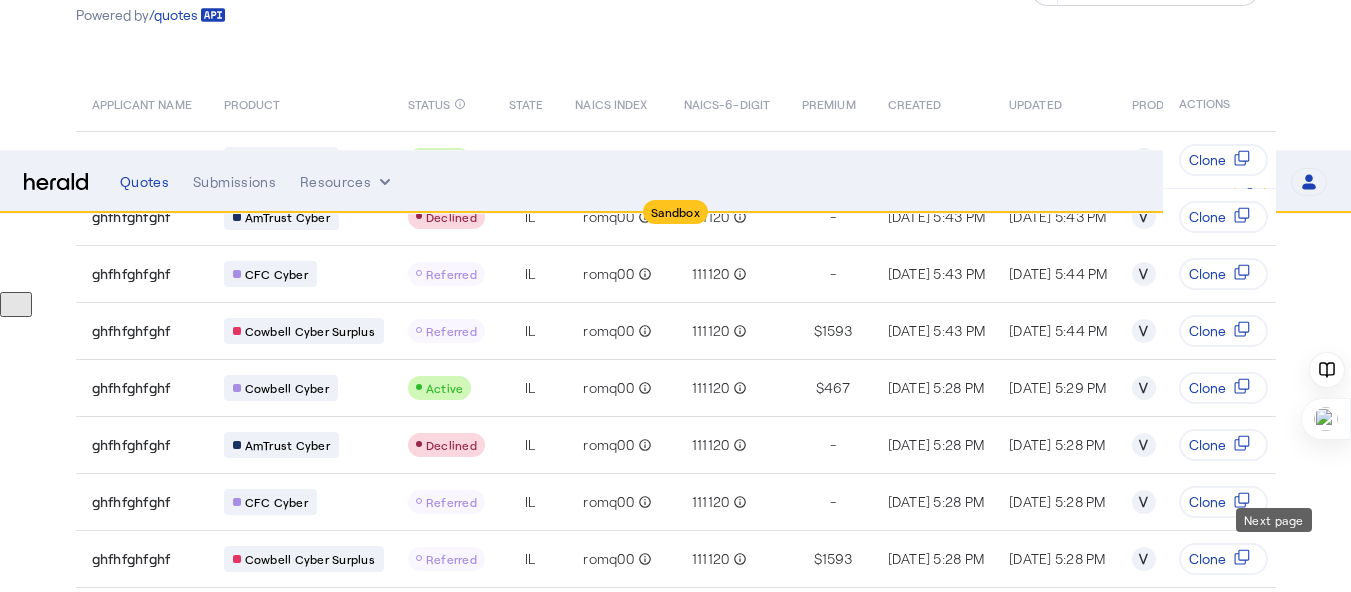 click 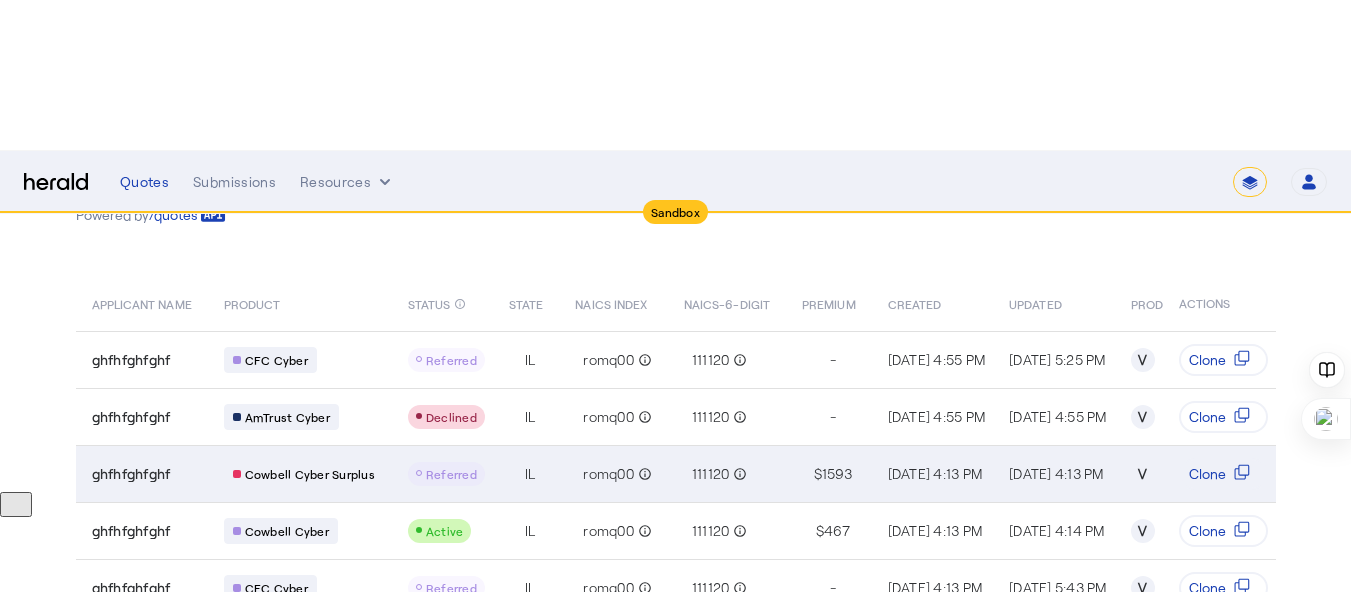 scroll, scrollTop: 0, scrollLeft: 0, axis: both 